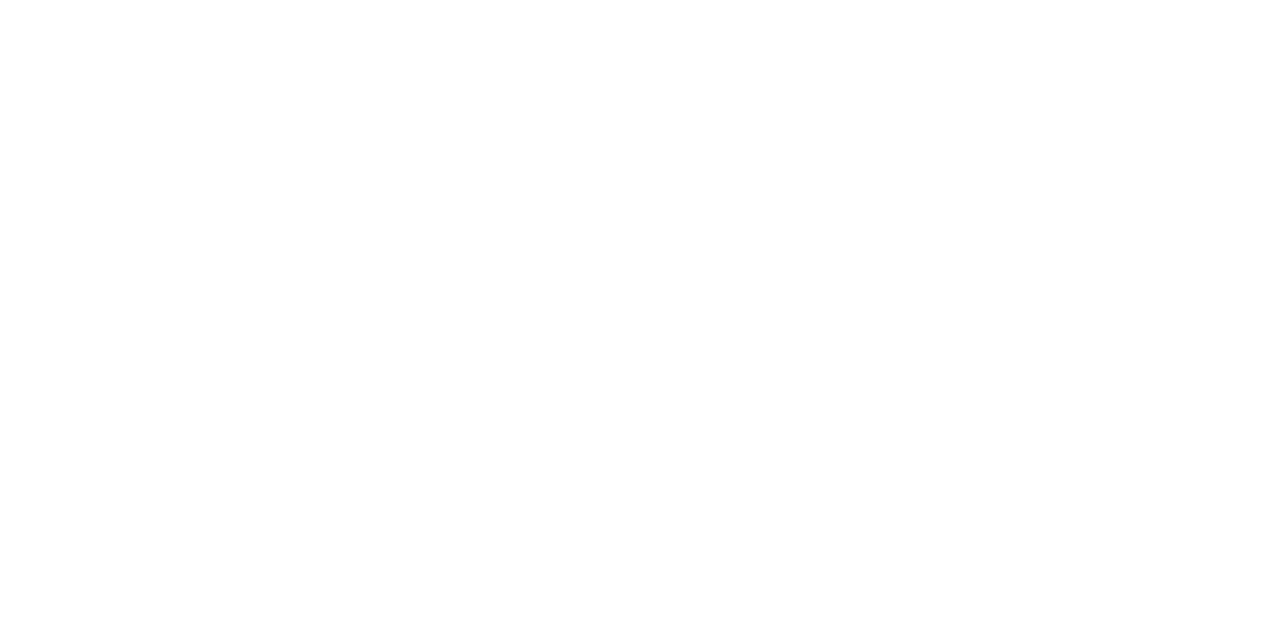 scroll, scrollTop: 0, scrollLeft: 0, axis: both 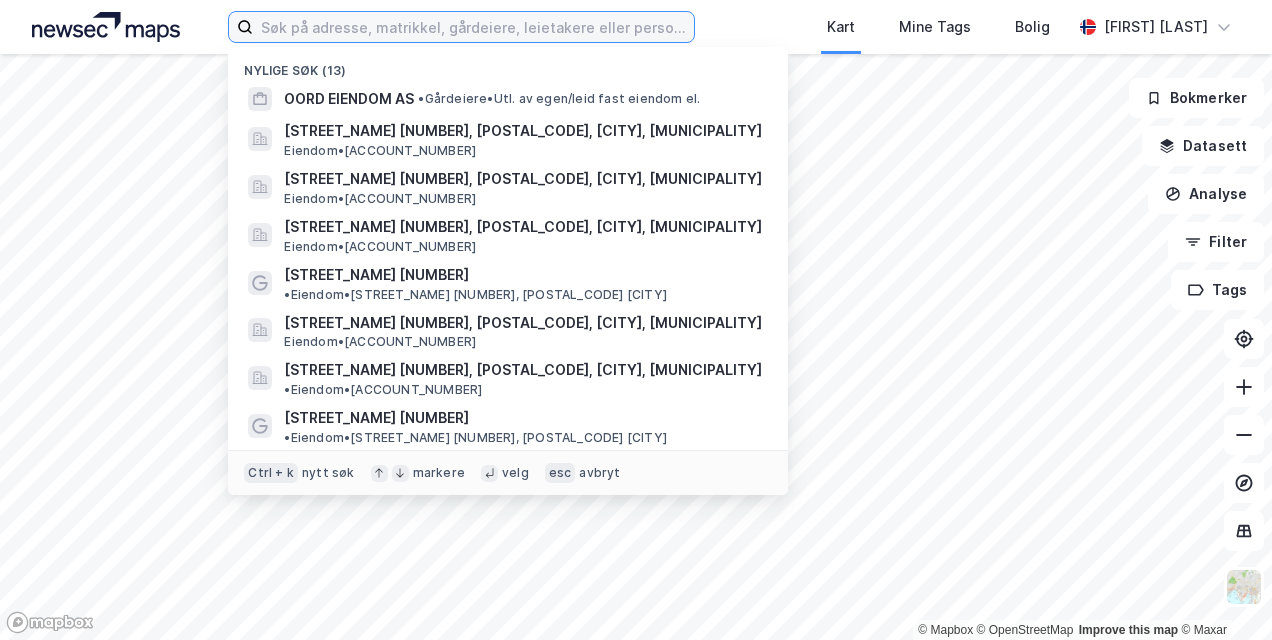 click at bounding box center (473, 27) 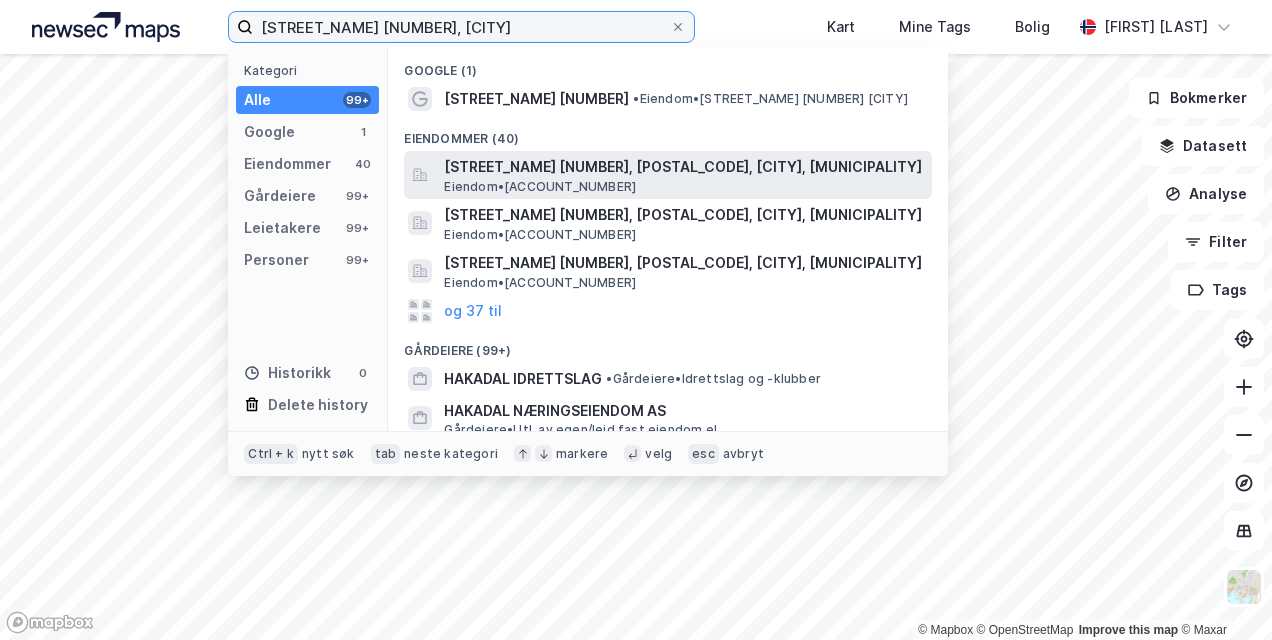 type on "[STREET_NAME] [NUMBER], [CITY]" 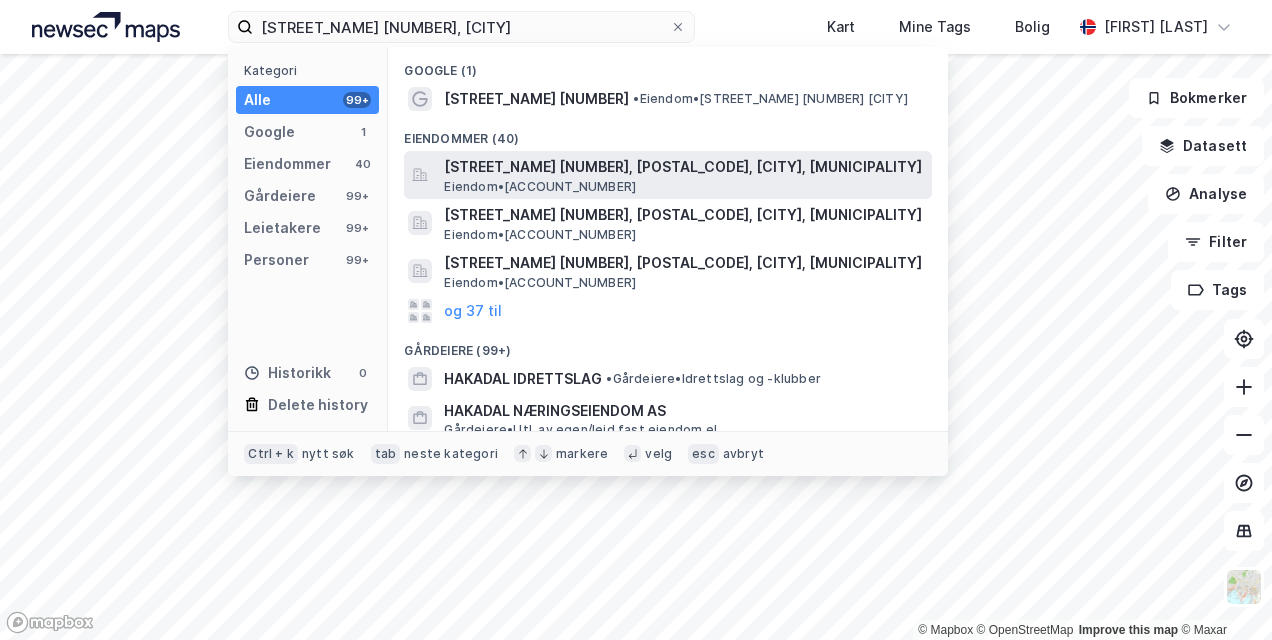 click on "[STREET_NAME] [NUMBER], [POSTAL_CODE], [CITY], [MUNICIPALITY]" at bounding box center (684, 167) 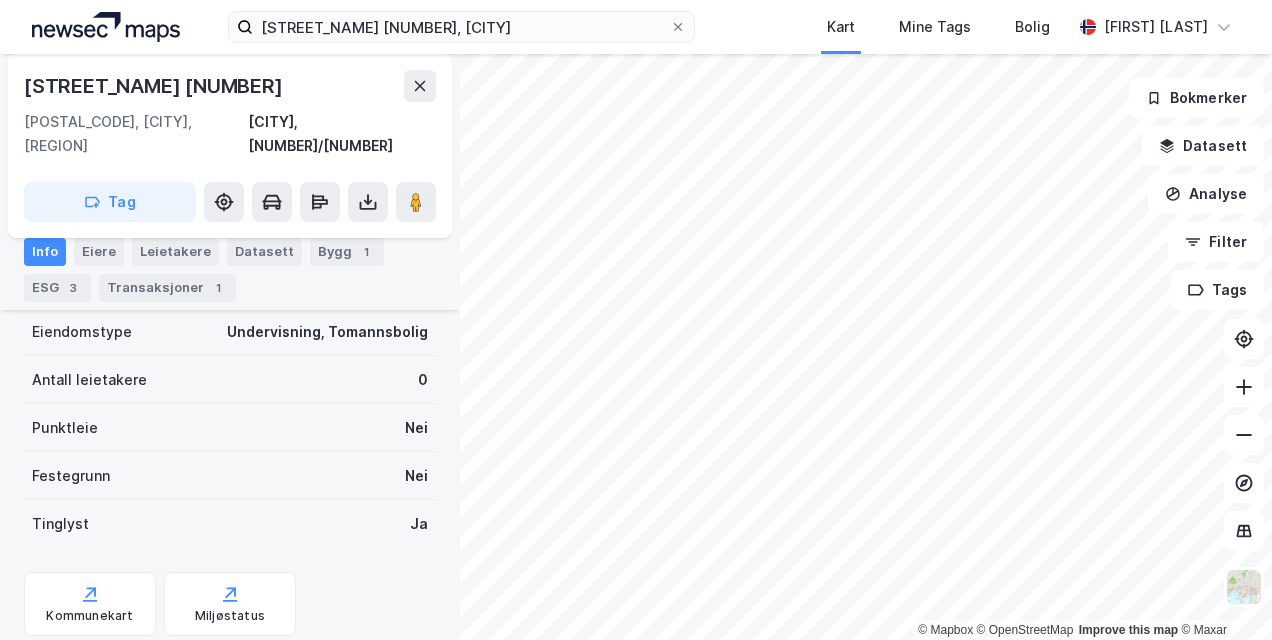 scroll, scrollTop: 447, scrollLeft: 0, axis: vertical 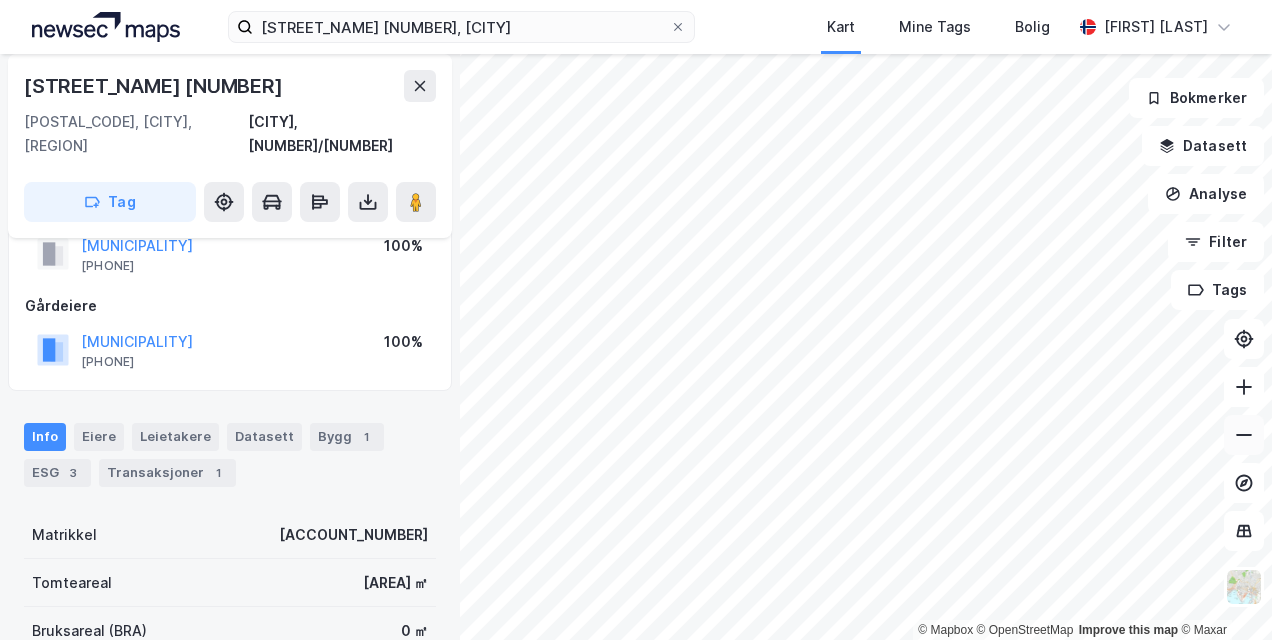 click 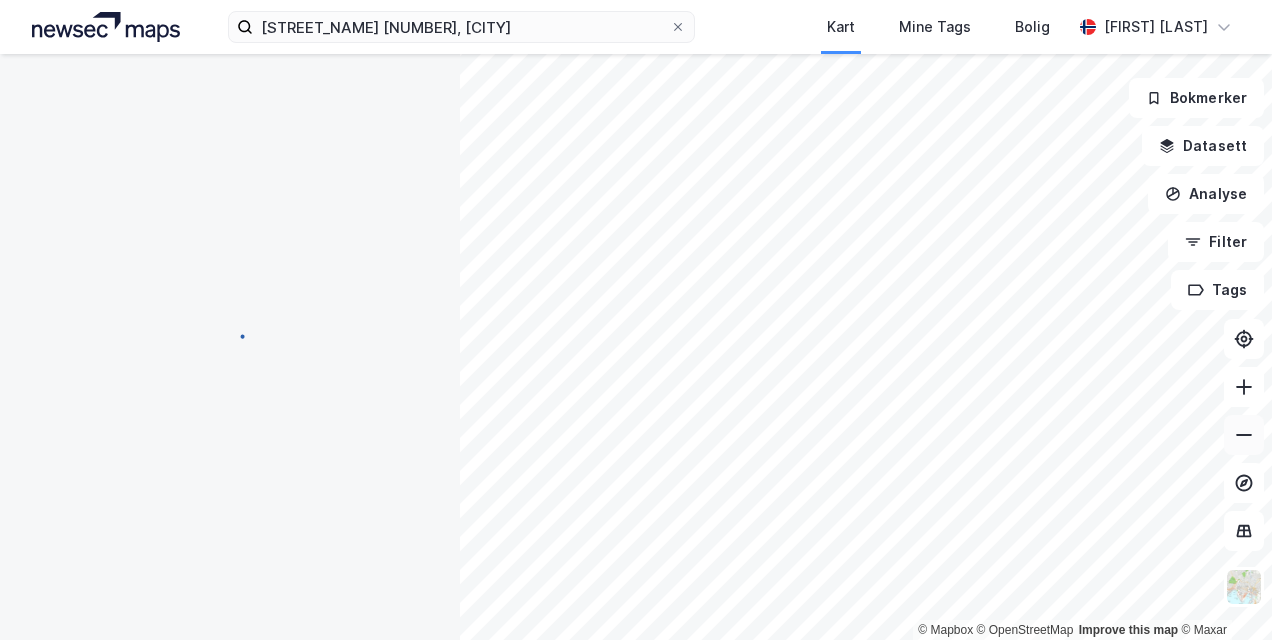 scroll, scrollTop: 0, scrollLeft: 0, axis: both 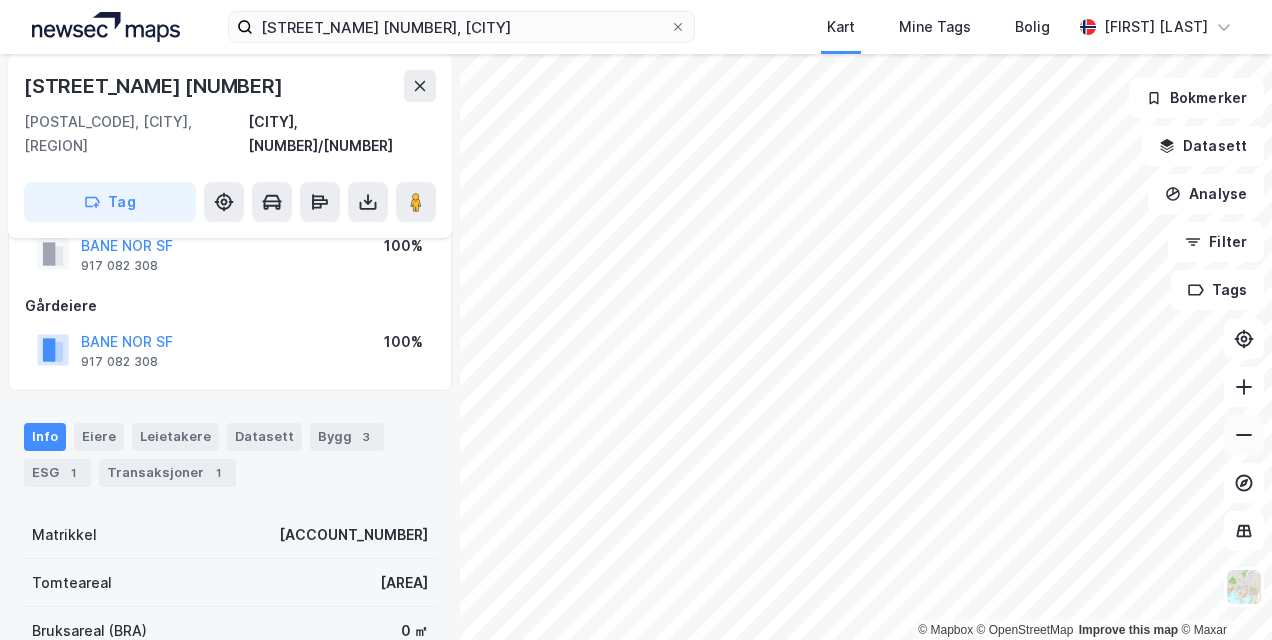 click at bounding box center [1244, 435] 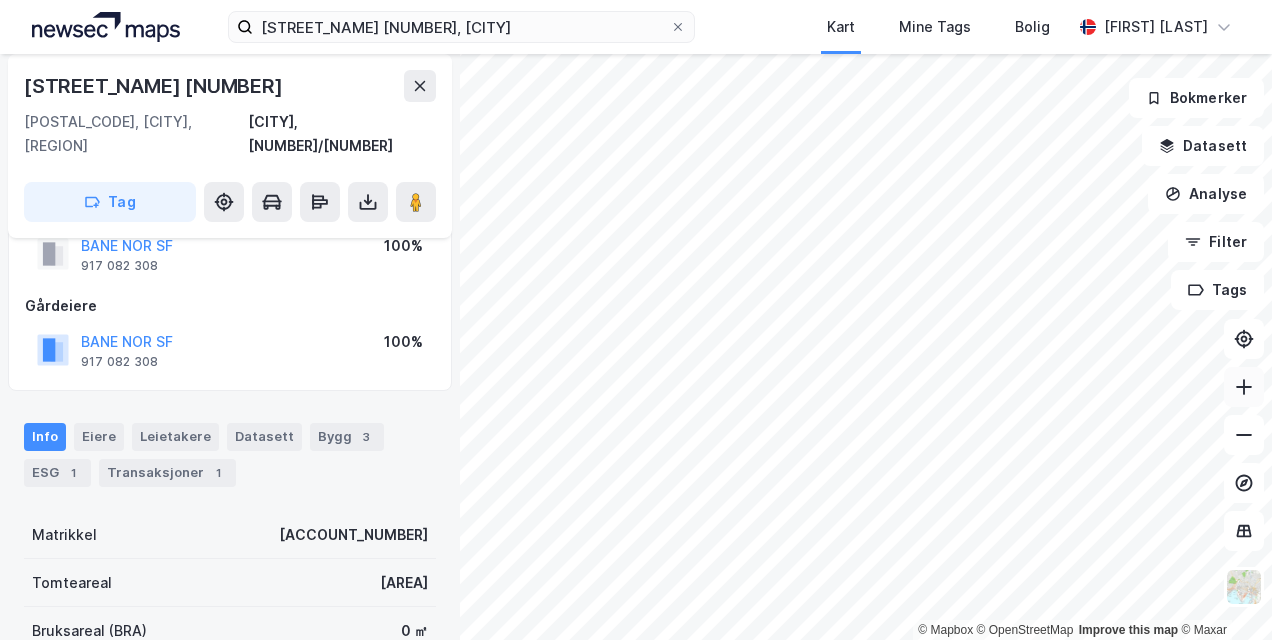 click at bounding box center [1244, 387] 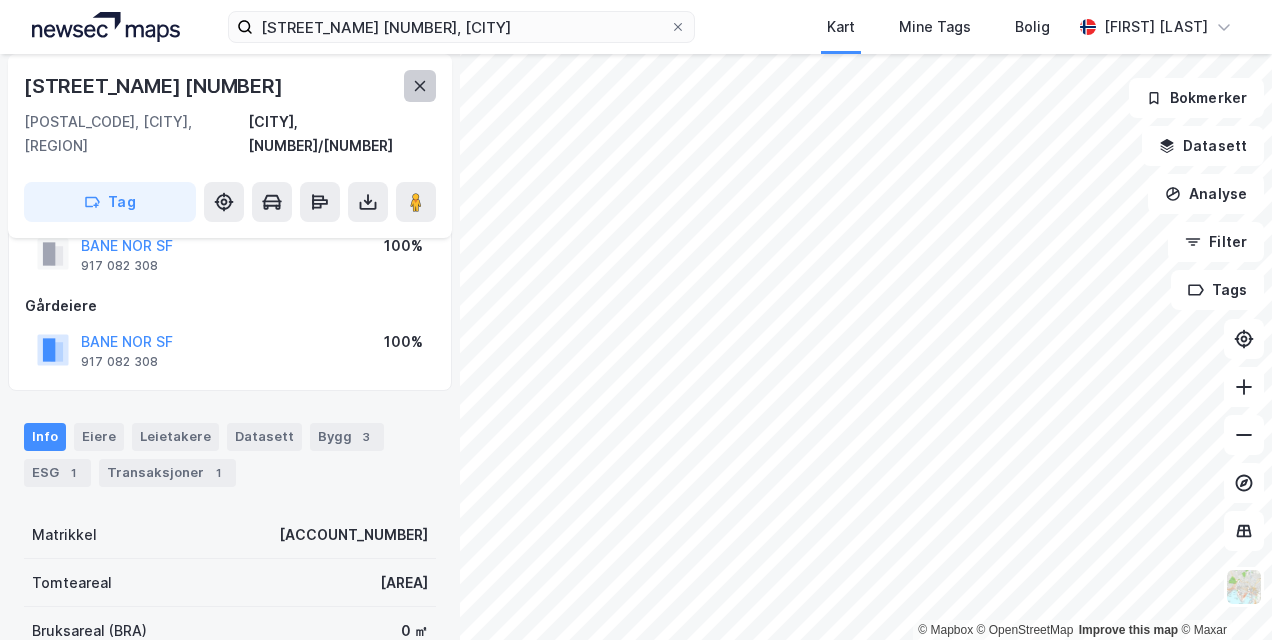 click 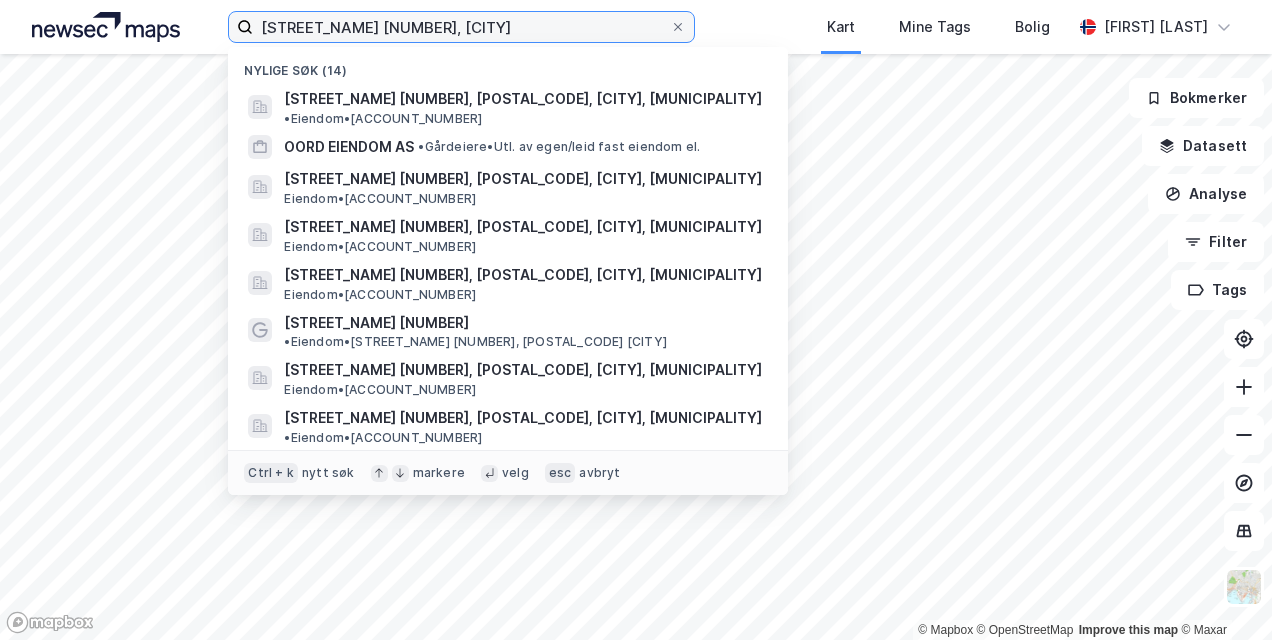 click on "[STREET_NAME] [NUMBER], [CITY]" at bounding box center (461, 27) 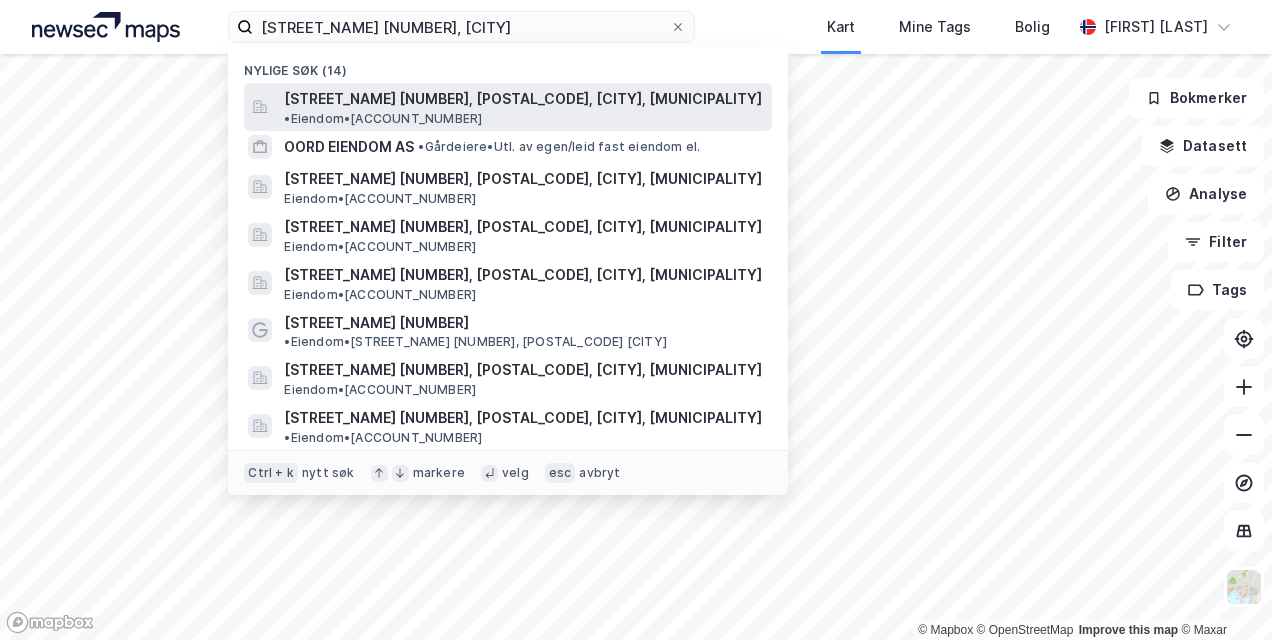 click on "[STREET_NAME] [NUMBER], [POSTAL_CODE], [CITY], [MUNICIPALITY]" at bounding box center [523, 99] 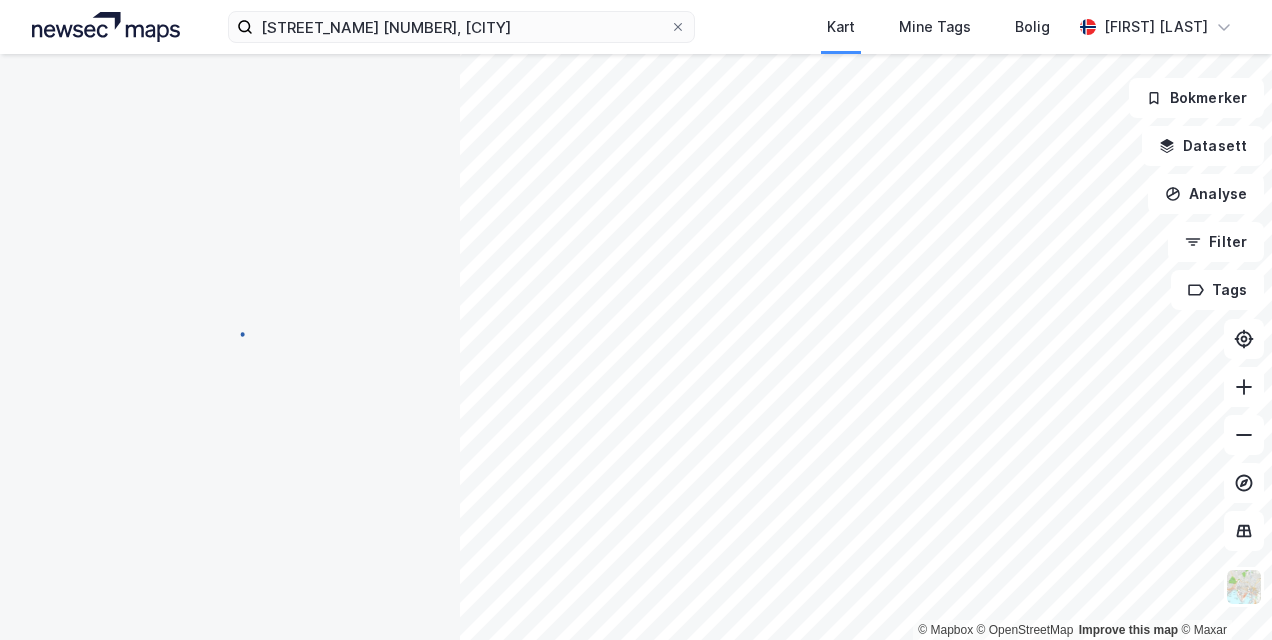 scroll, scrollTop: 65, scrollLeft: 0, axis: vertical 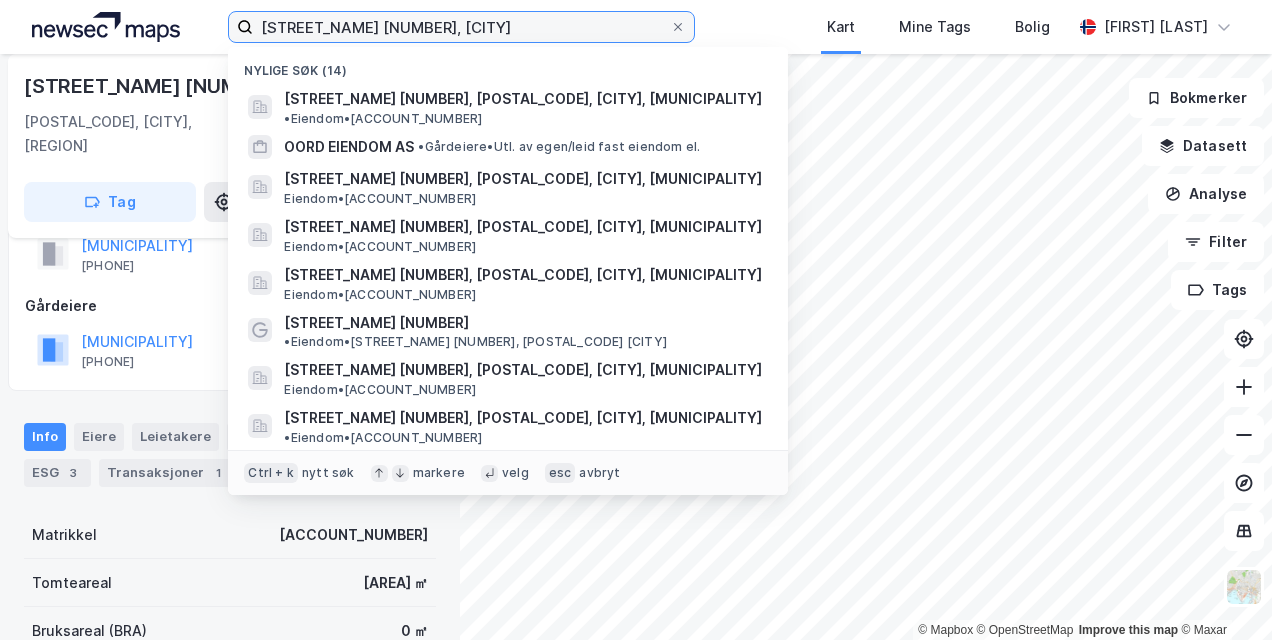 click on "[STREET_NAME] [NUMBER], [CITY]" at bounding box center (461, 27) 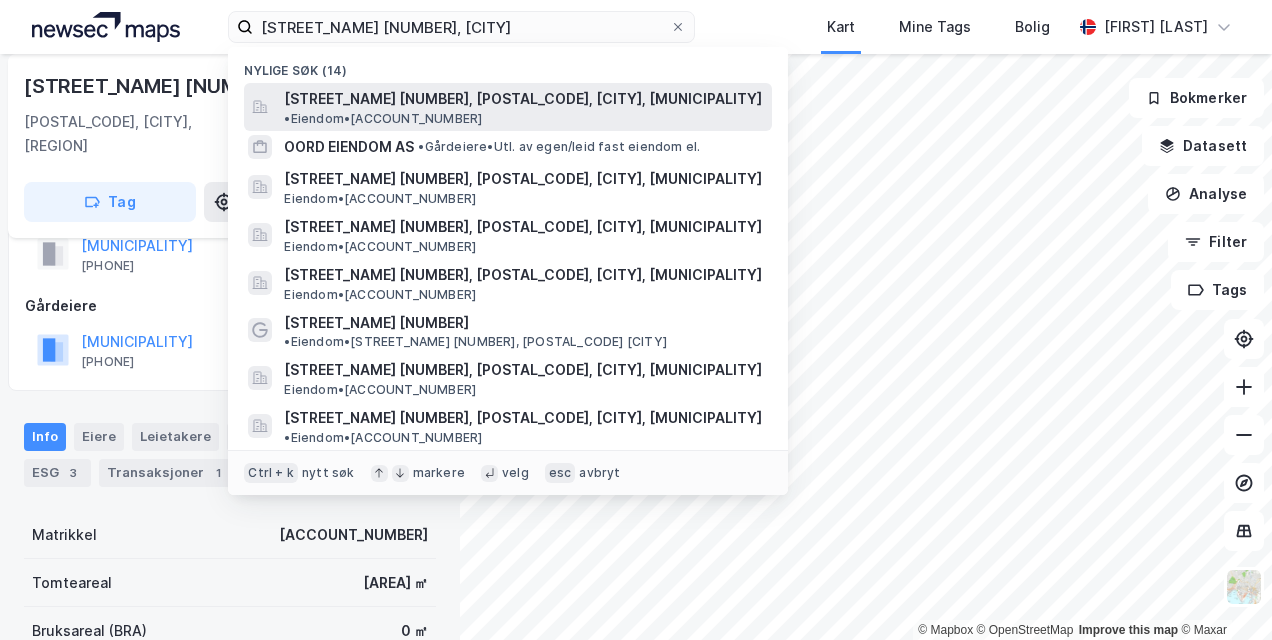 click on "[STREET_NAME] [NUMBER], [POSTAL_CODE], [CITY], [MUNICIPALITY]" at bounding box center [523, 99] 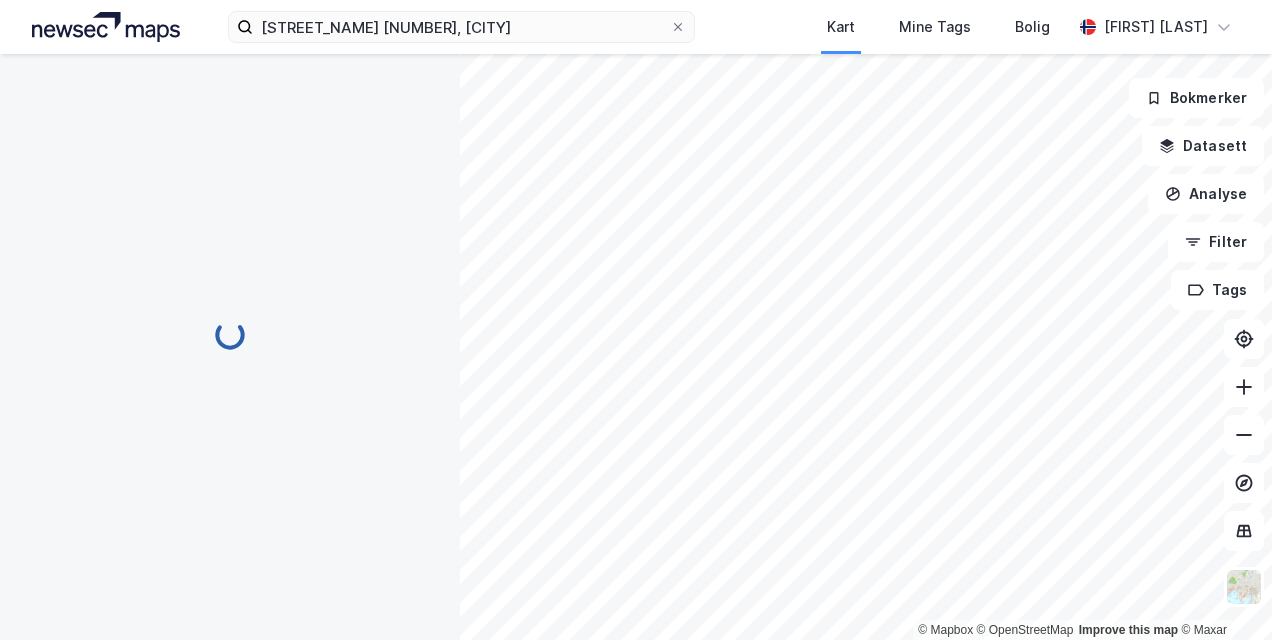 scroll, scrollTop: 65, scrollLeft: 0, axis: vertical 